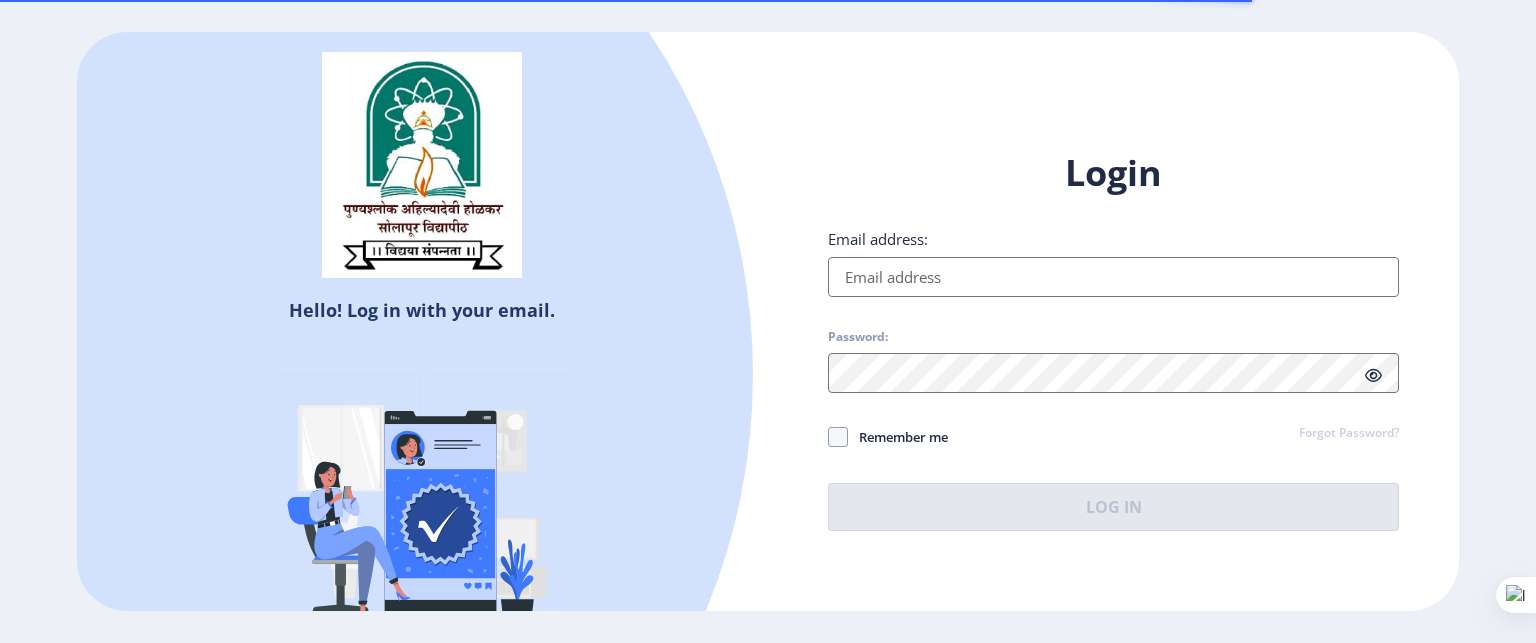 scroll, scrollTop: 0, scrollLeft: 0, axis: both 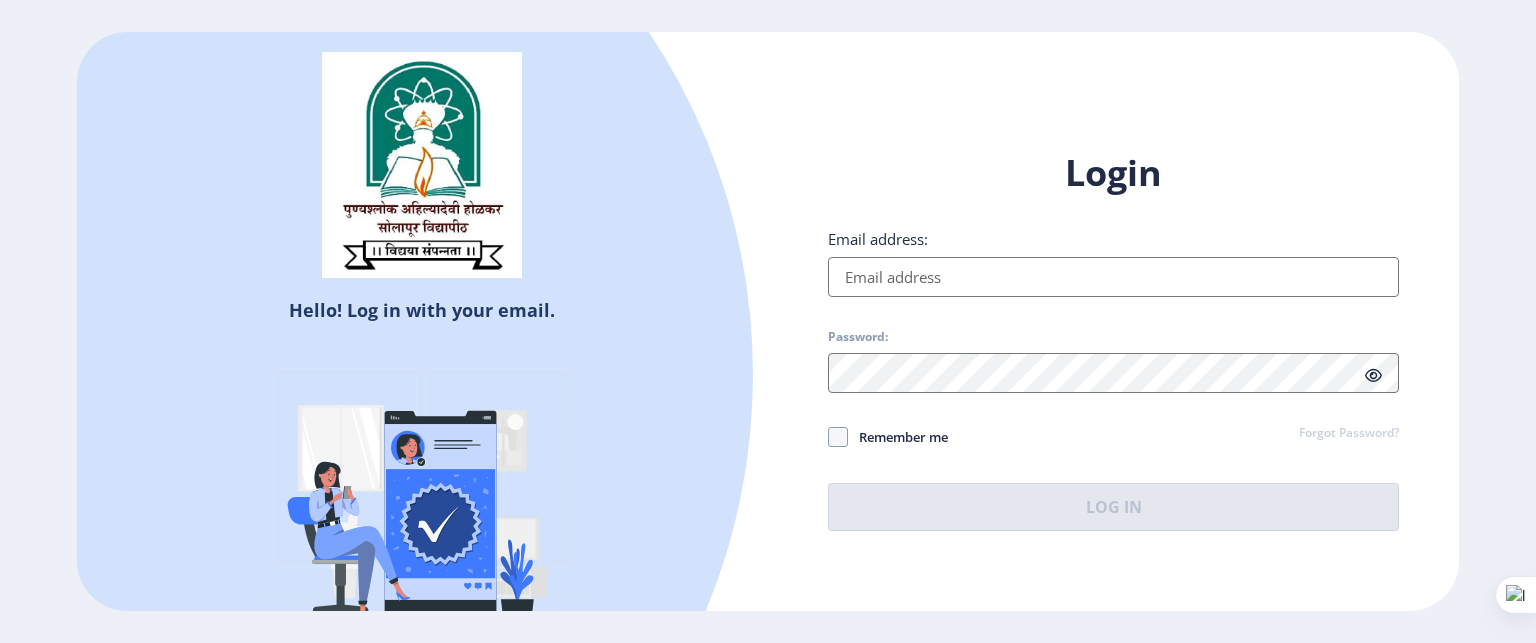 type on "[USERNAME]@[DOMAIN]" 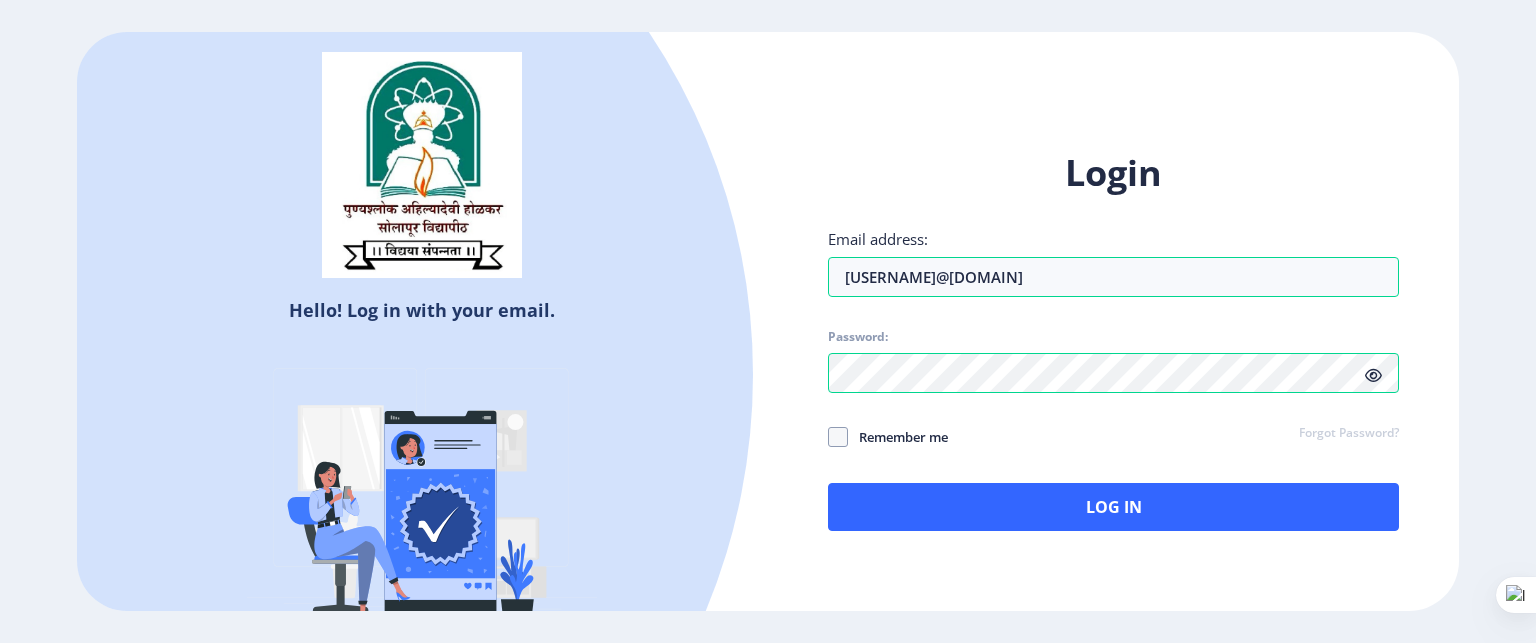 click 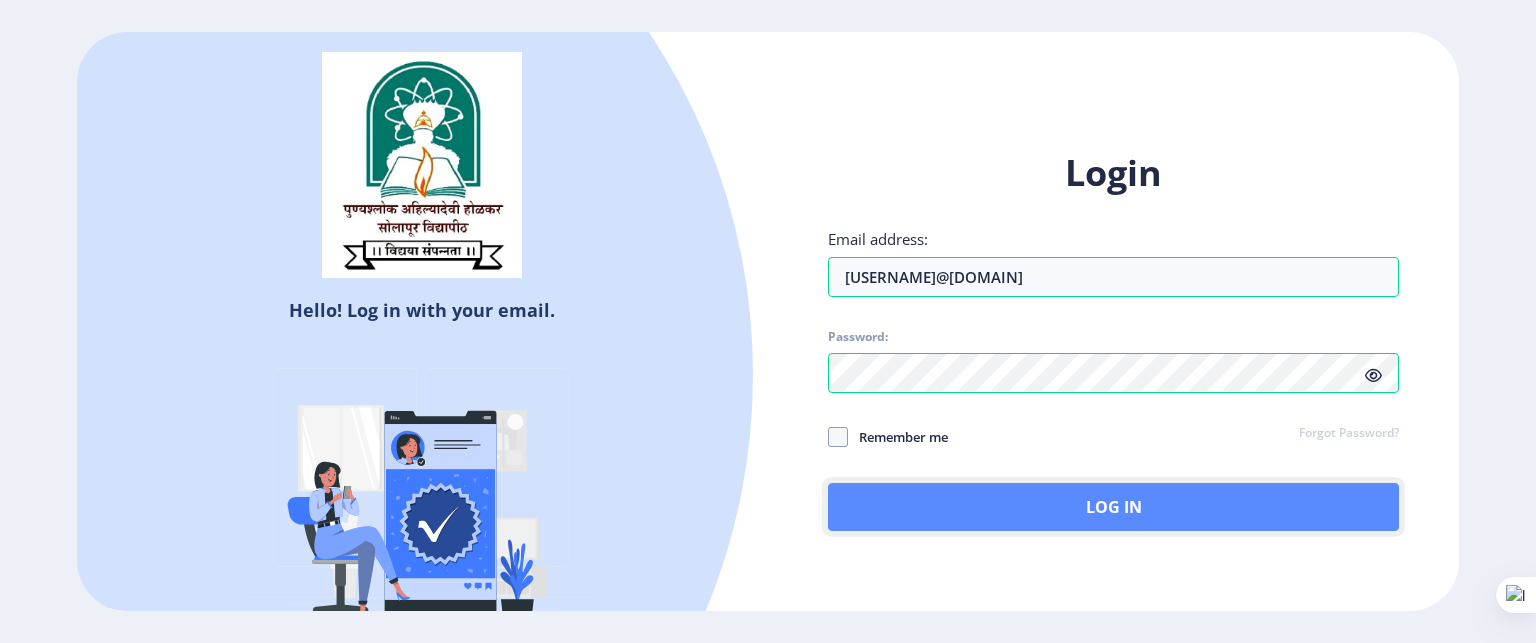 click on "Log In" 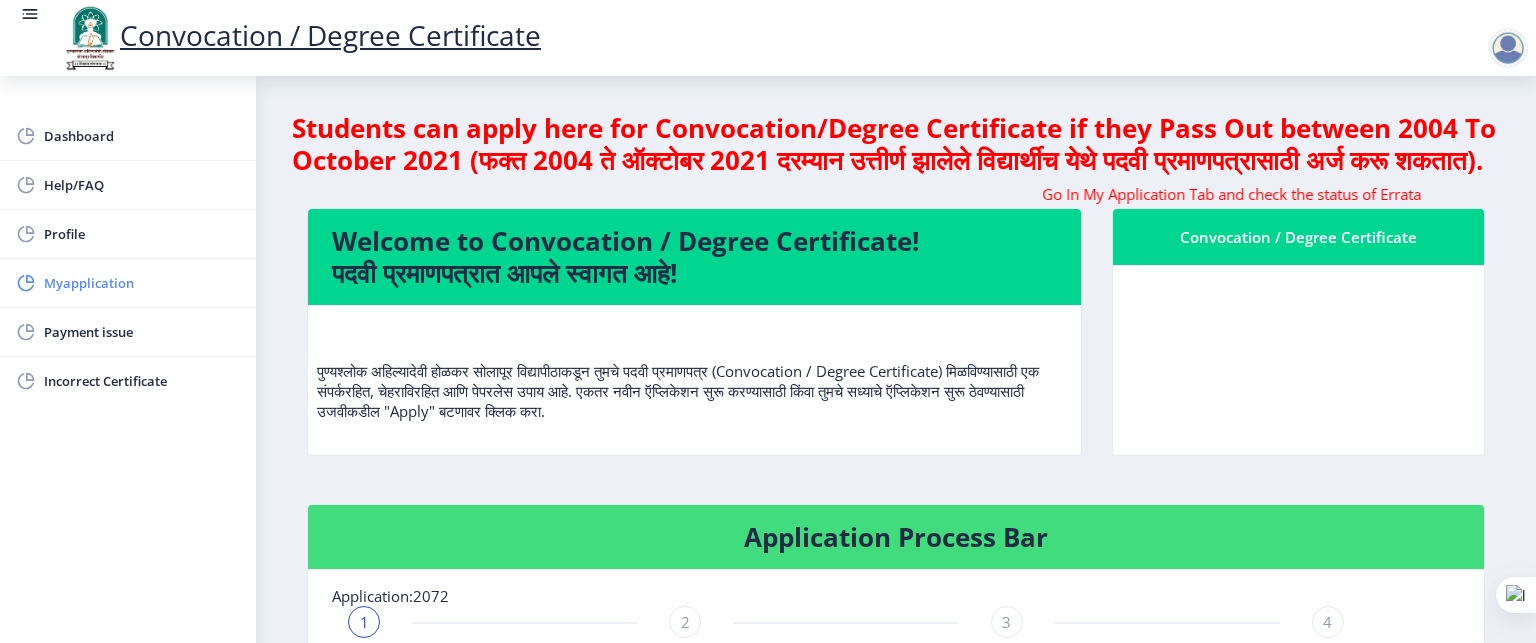 click on "Myapplication" 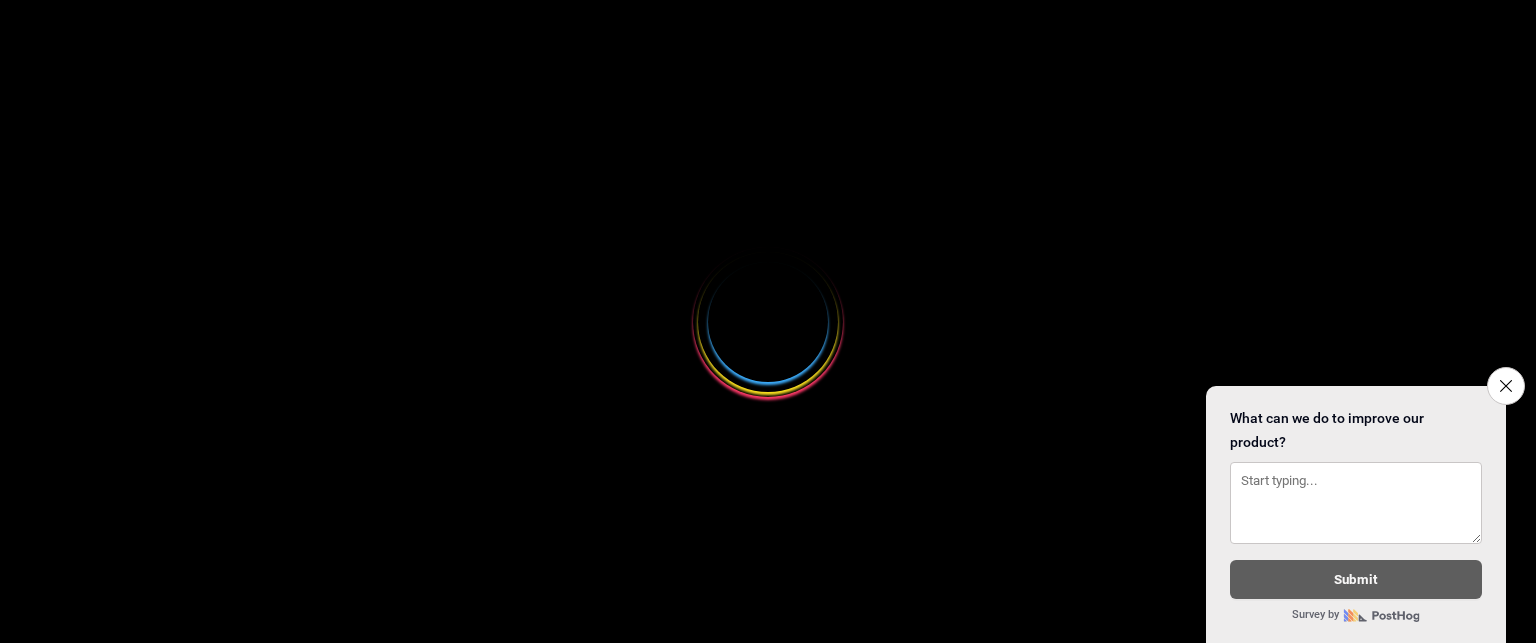 scroll, scrollTop: 0, scrollLeft: 0, axis: both 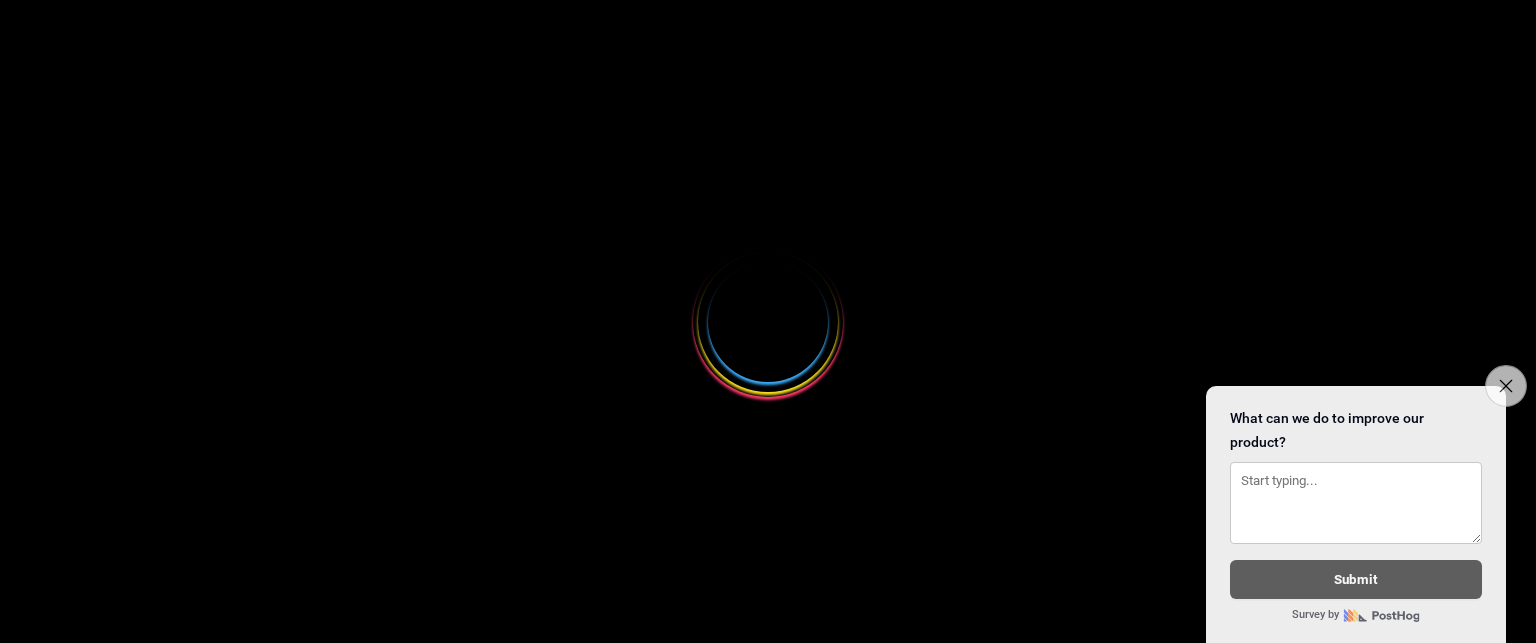 click on "Close survey" 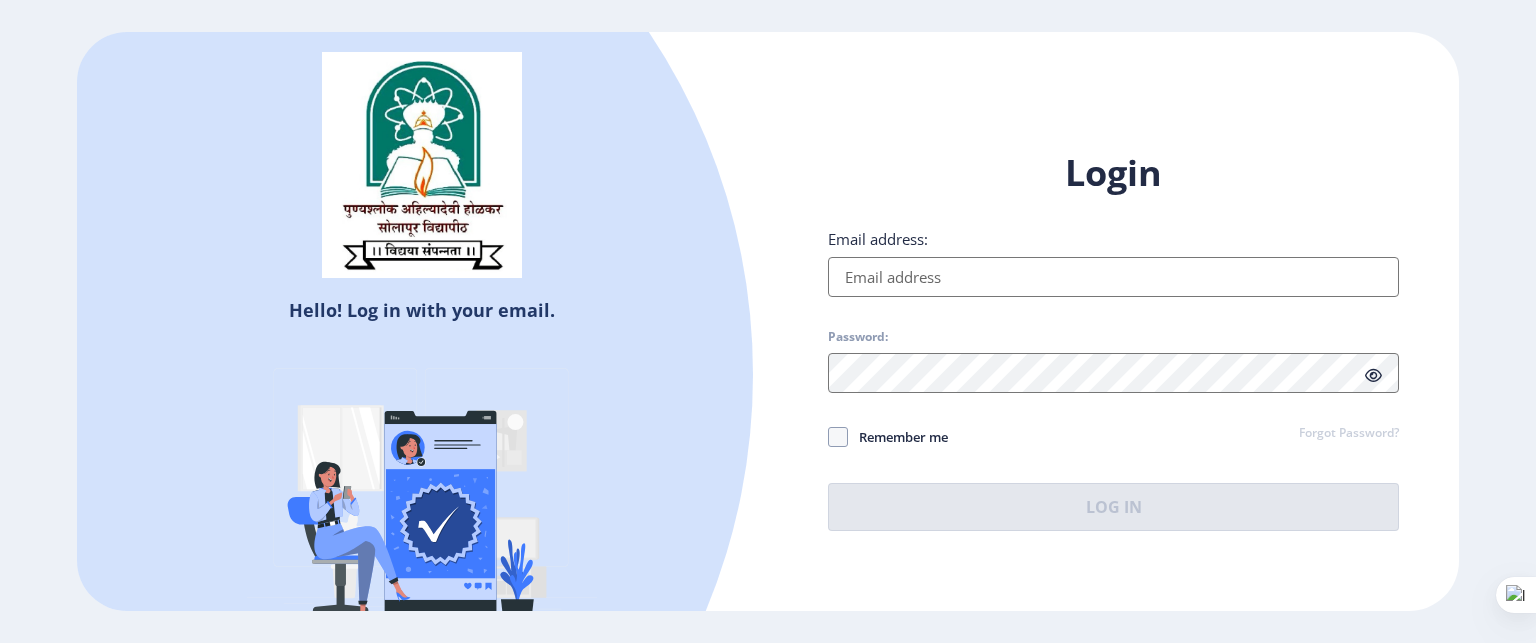 click on "Email address:" at bounding box center (1113, 277) 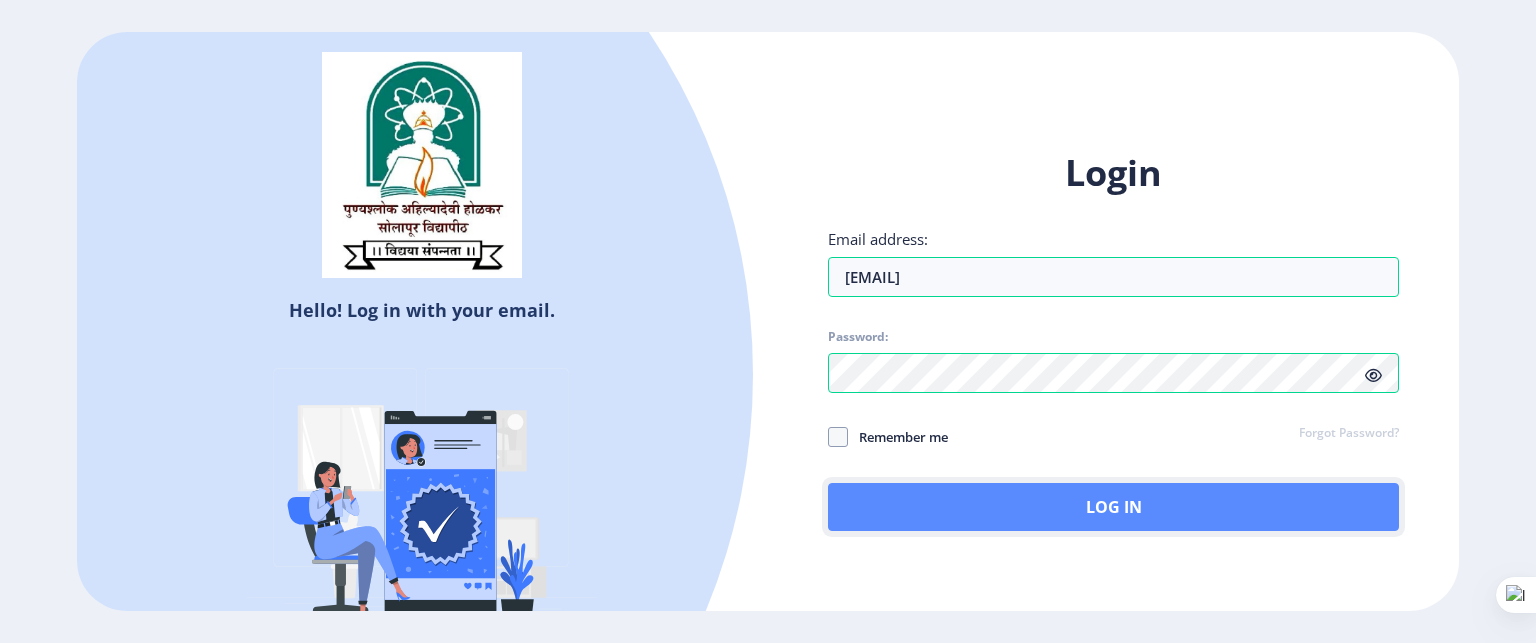 click on "Log In" 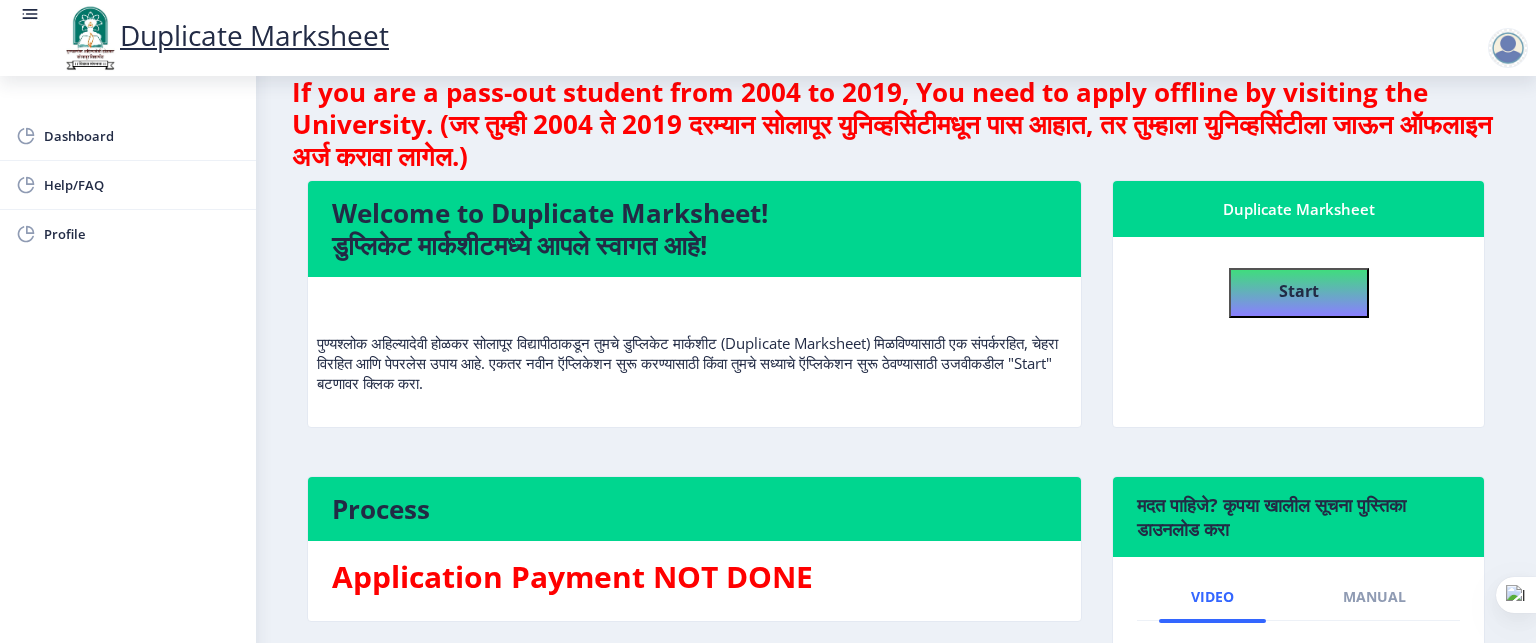 scroll, scrollTop: 0, scrollLeft: 0, axis: both 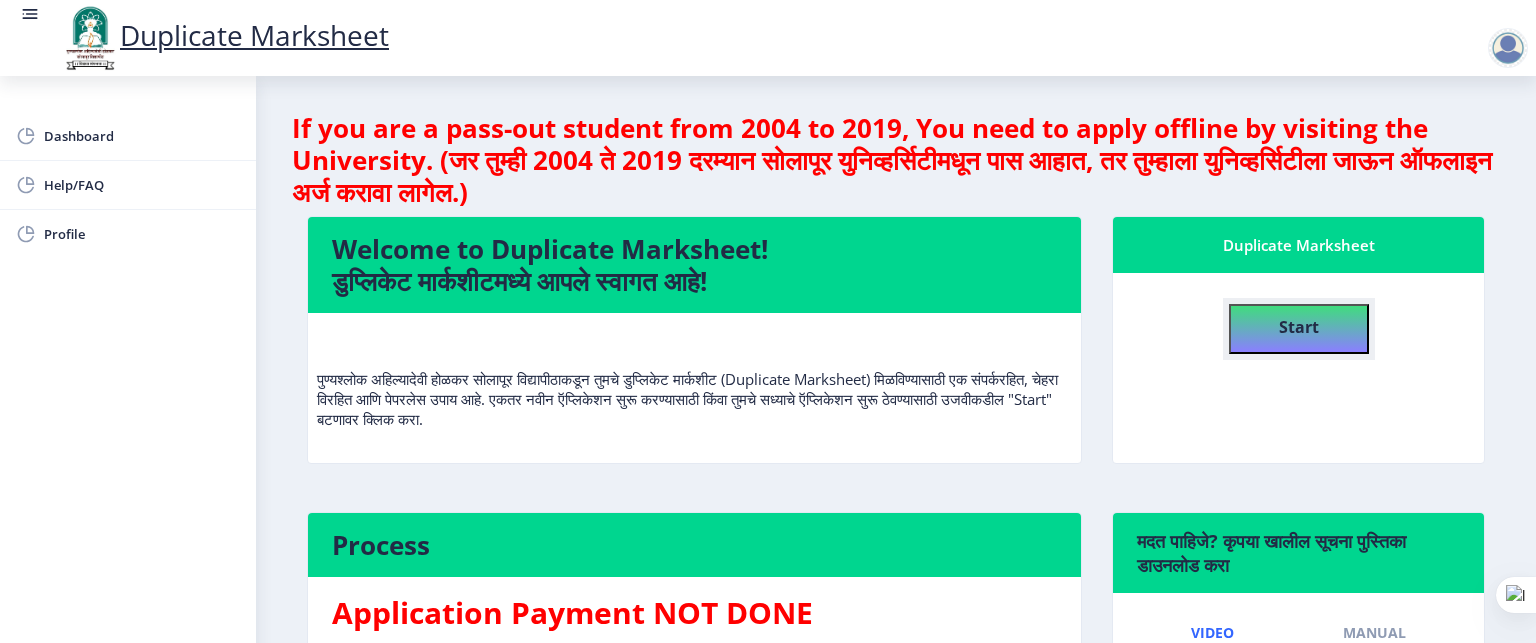 click on "Start" 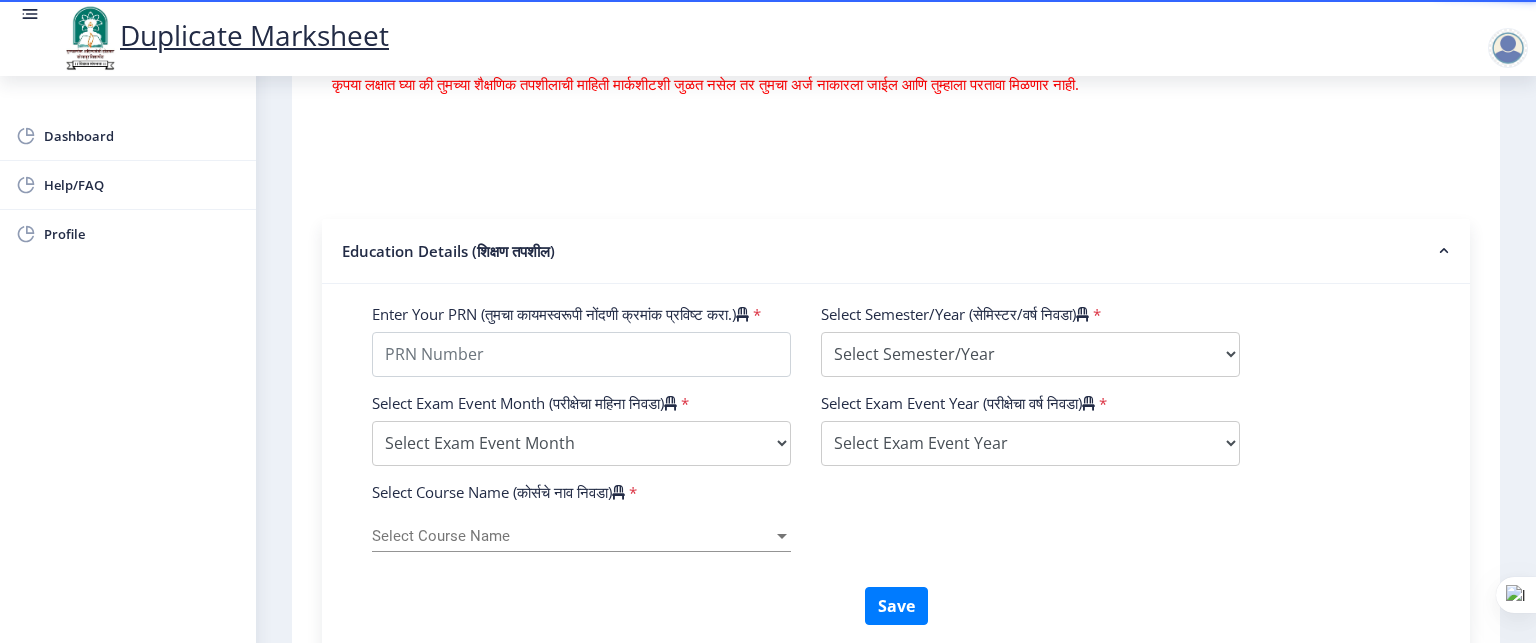 scroll, scrollTop: 475, scrollLeft: 0, axis: vertical 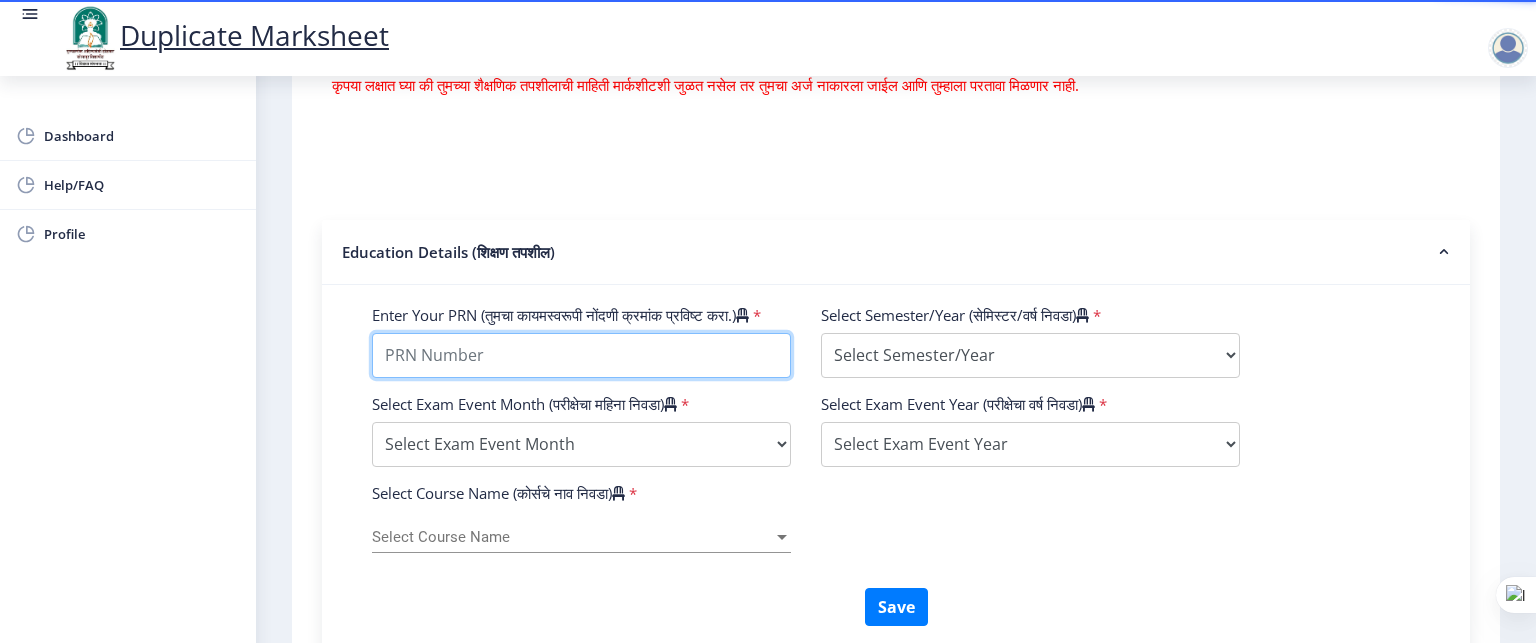 click on "Enter Your PRN (तुमचा कायमस्वरूपी नोंदणी क्रमांक प्रविष्ट करा.)" at bounding box center (581, 355) 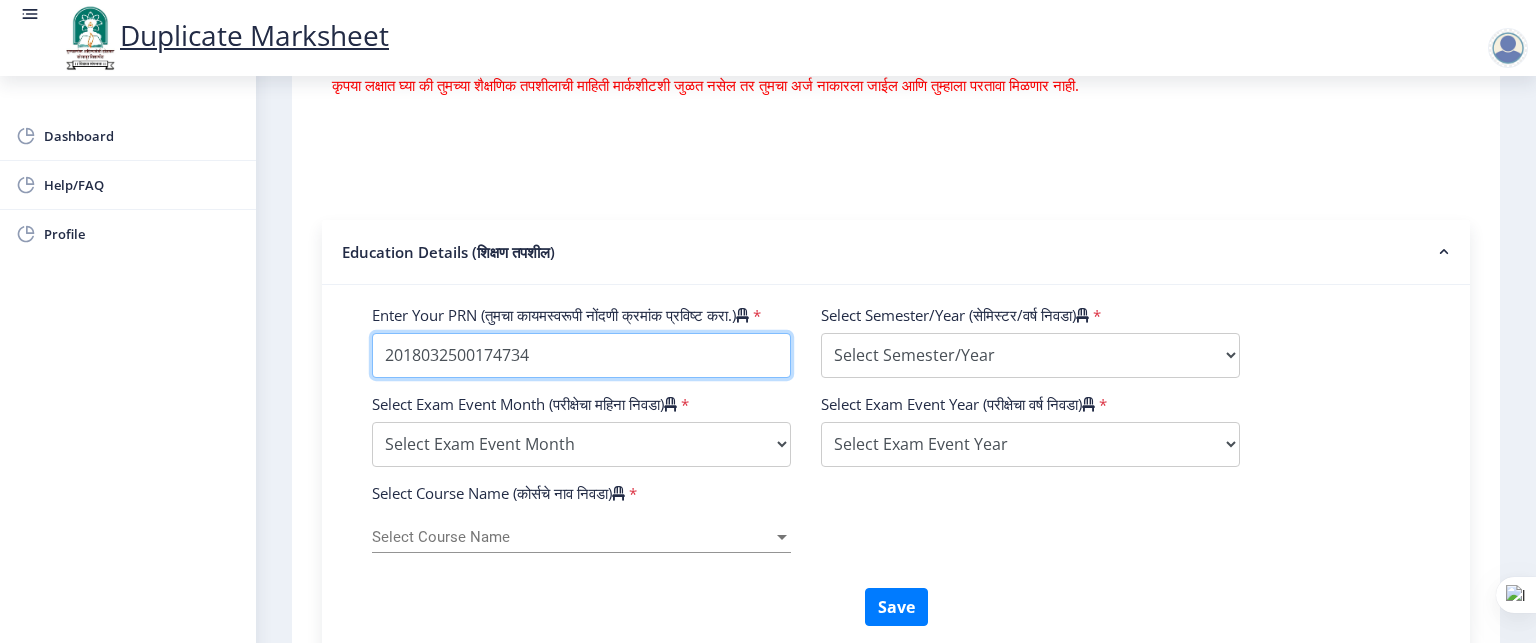 type on "2018032500174734" 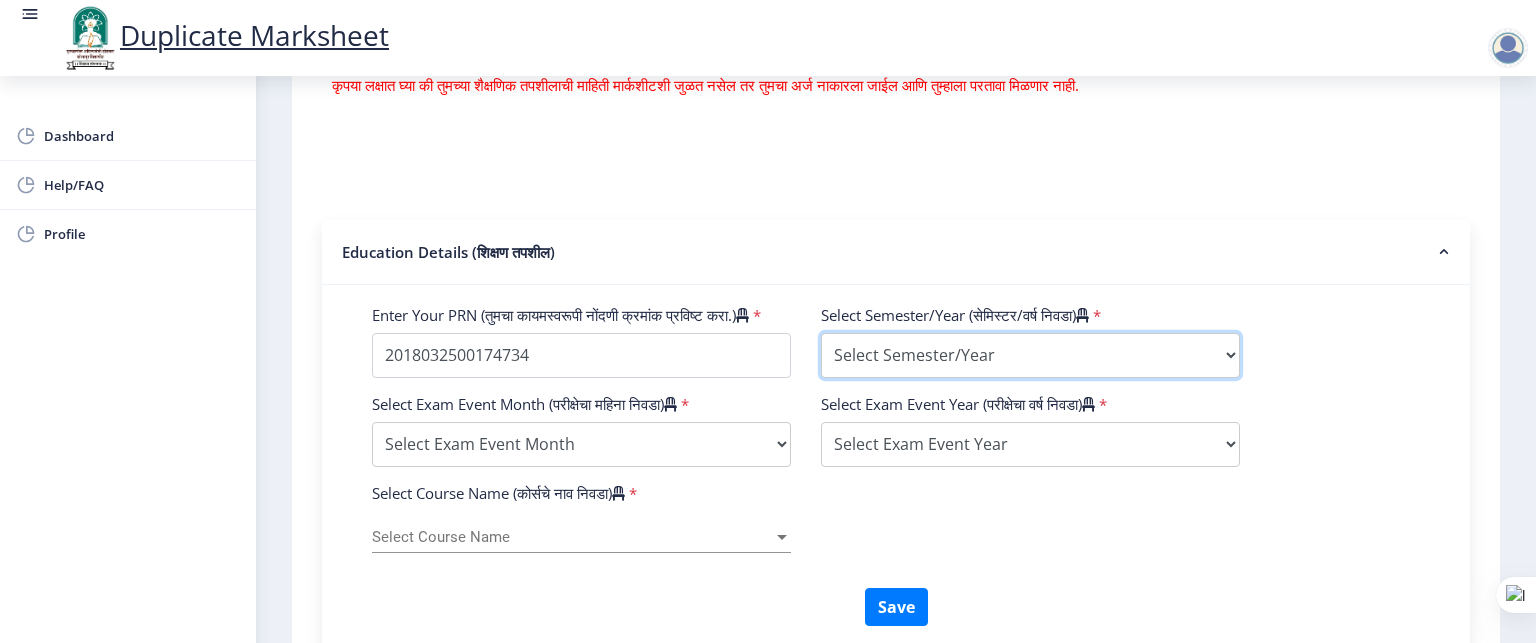 click on "Select Semester/Year Semester I Semester II Semester III Semester IV Semester V Semester VI Semester VII Semester VIII Semester IX Semester X First Year Seccond Year Third Year Fourth Year Fifth Year Sixth Year Seventh Year Eighth Year Nine Year Ten Year" at bounding box center (1030, 355) 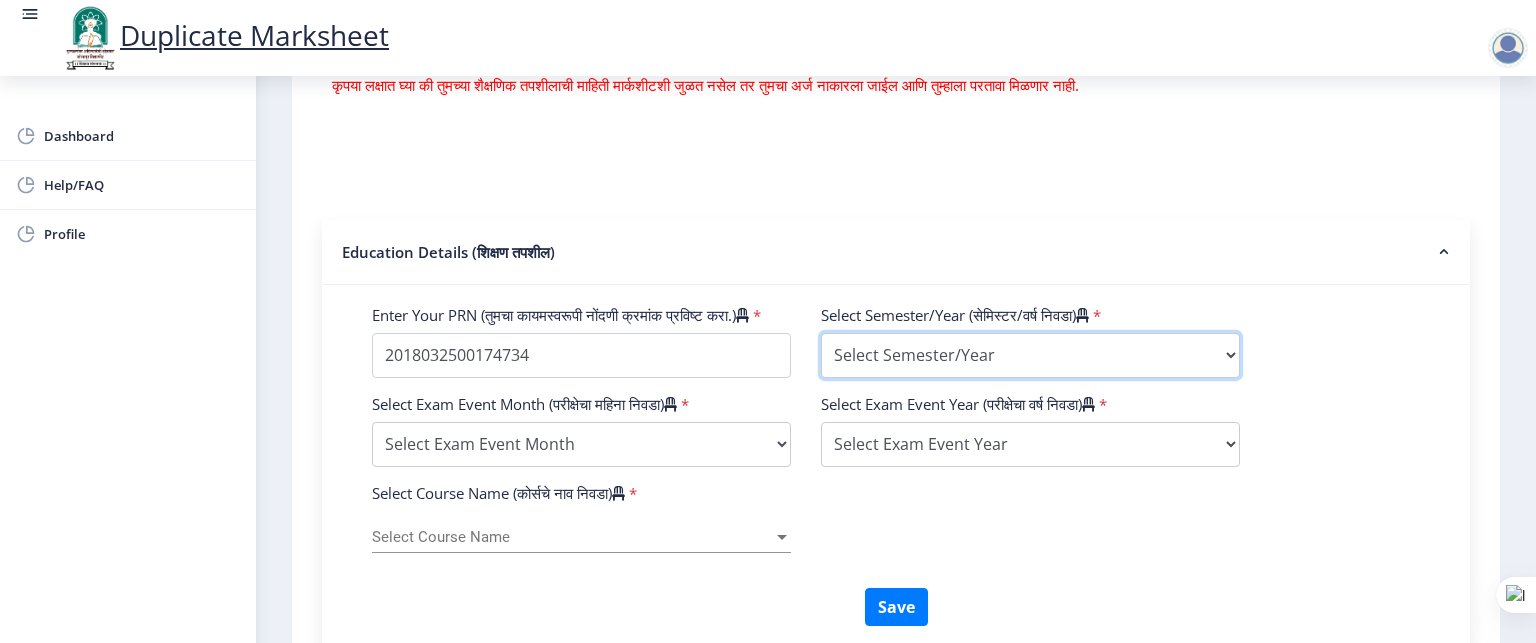 select on "Semester IV" 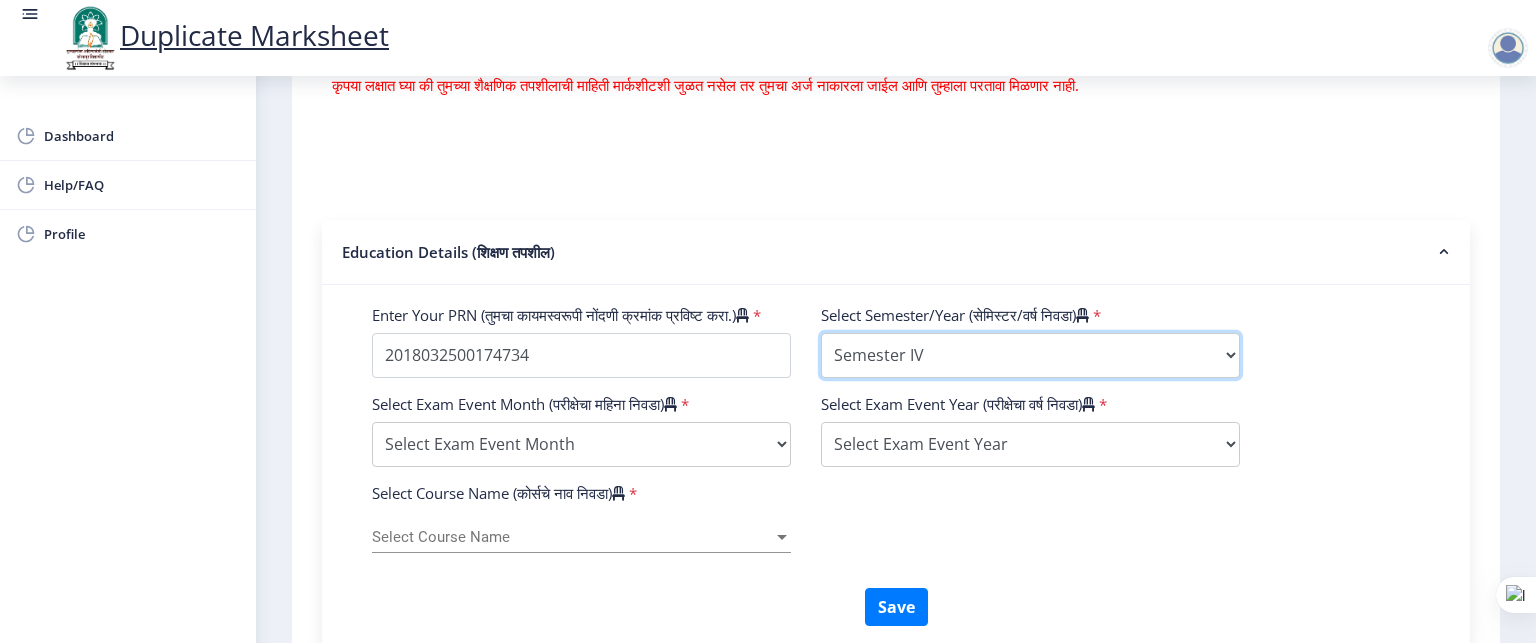 click on "Select Semester/Year Semester I Semester II Semester III Semester IV Semester V Semester VI Semester VII Semester VIII Semester IX Semester X First Year Seccond Year Third Year Fourth Year Fifth Year Sixth Year Seventh Year Eighth Year Nine Year Ten Year" at bounding box center [1030, 355] 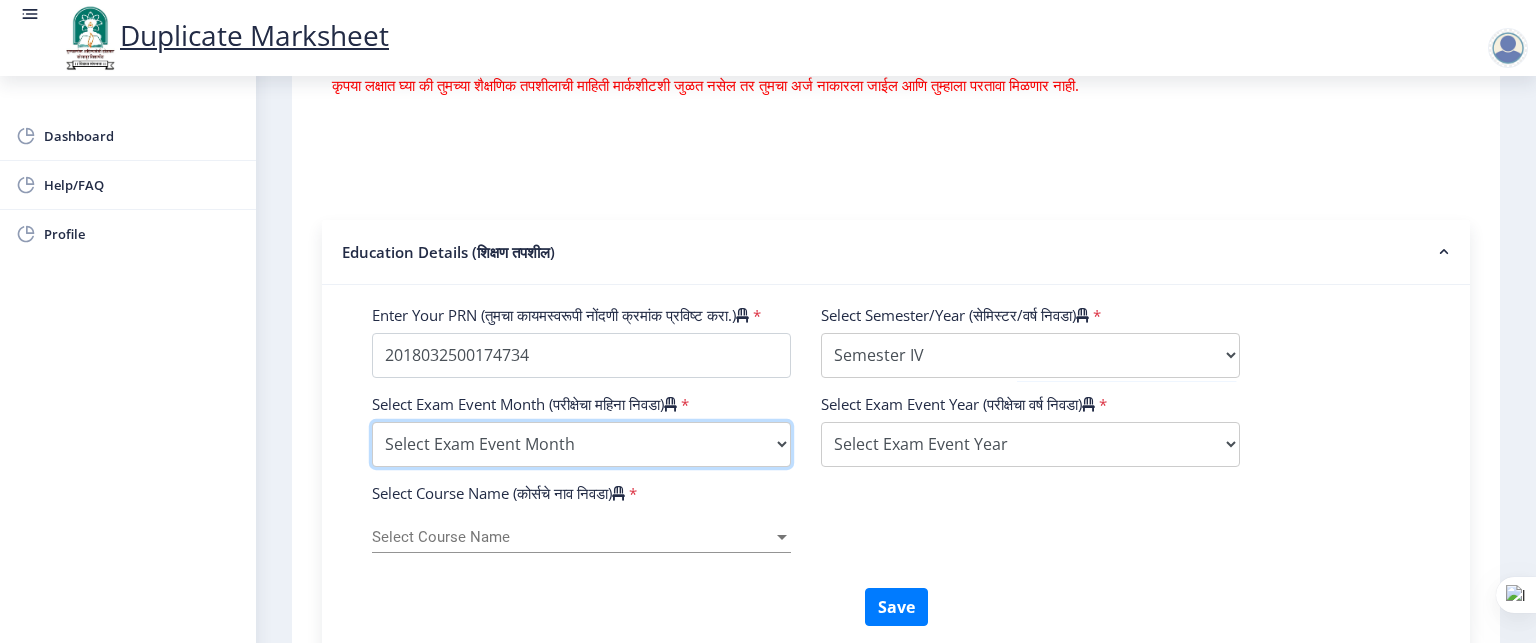 click on "Select Exam Event Month October March" at bounding box center [581, 444] 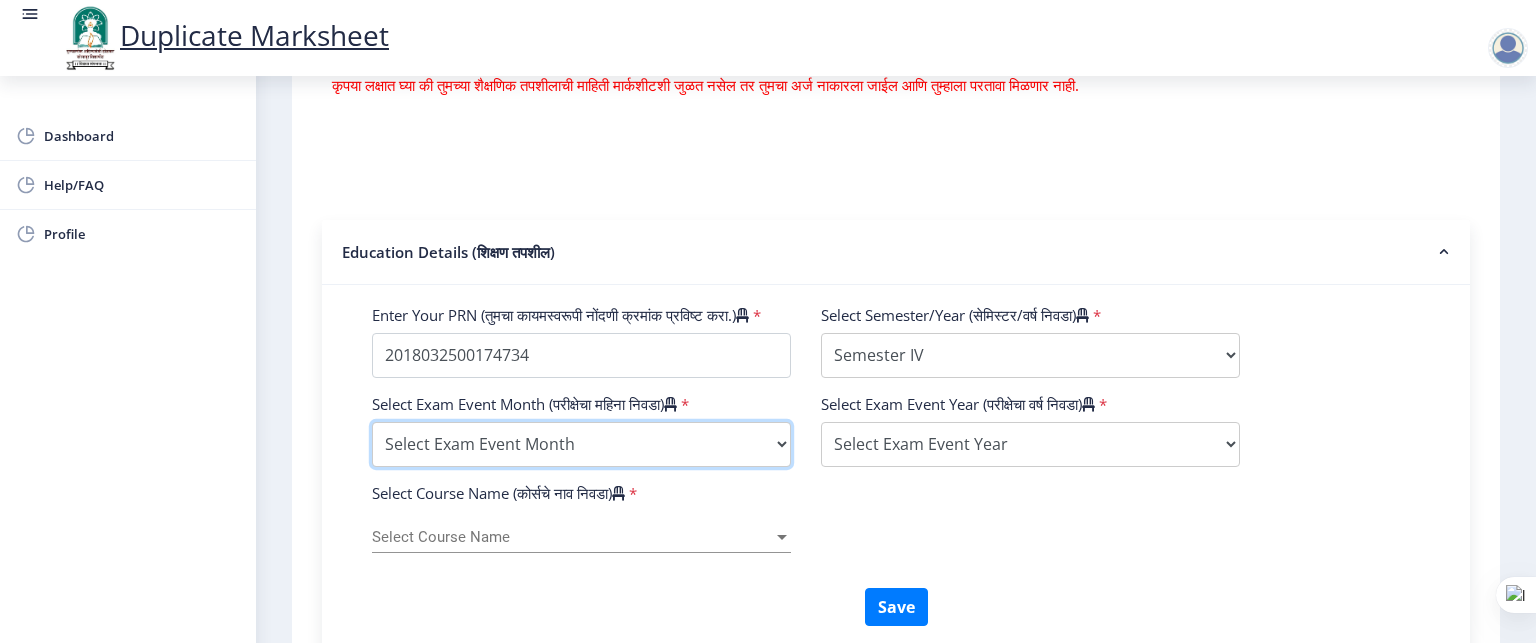 select on "March" 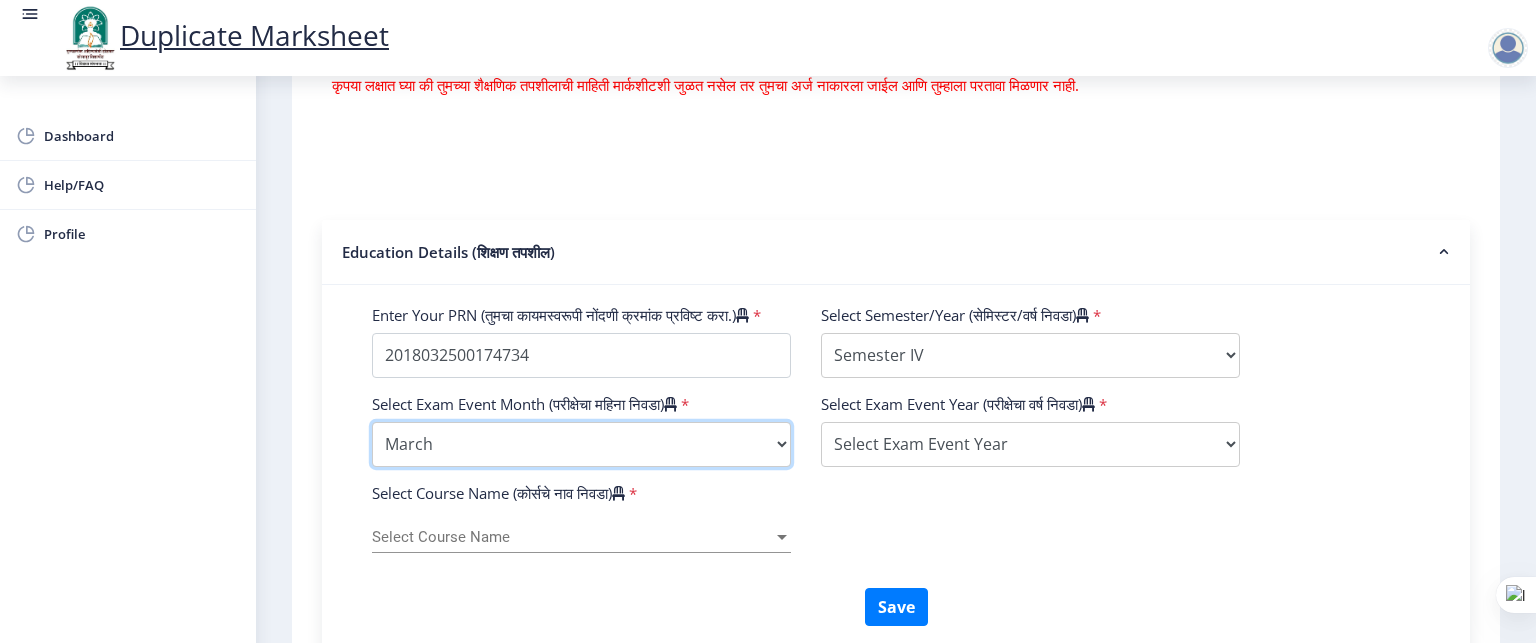 click on "Select Exam Event Month October March" at bounding box center (581, 444) 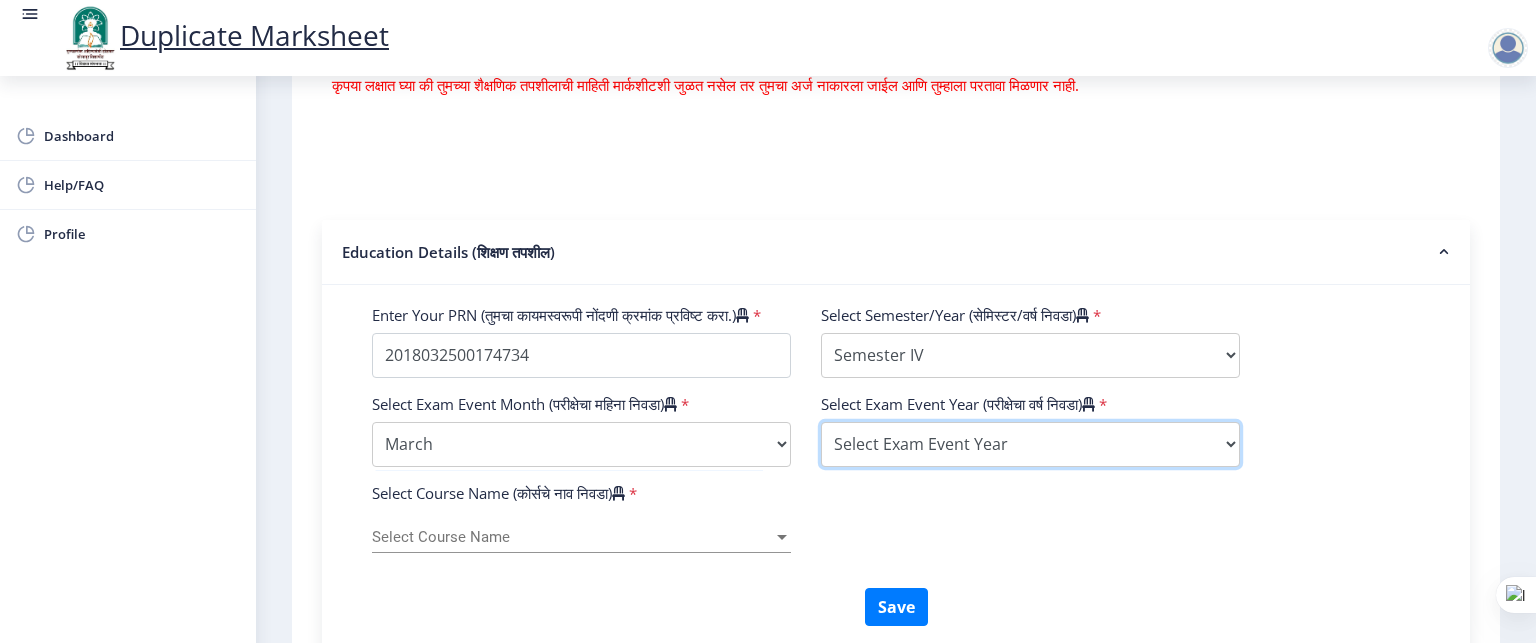 click on "Select Exam Event Year  2025   2024   2023   2022   2021   2020   2019   2018   2017   2016   2015   2014   2013   2012   2011   2010   2009   2008   2007   2006   2005   2004   2003   2002   2001   2000   1999   1998   1997   1996   1995   1994   1993   1992   1991   1990   1989   1988   1987   1986   1985   1984   1983   1982   1981   1980   1979   1978   1977   1976" at bounding box center (1030, 444) 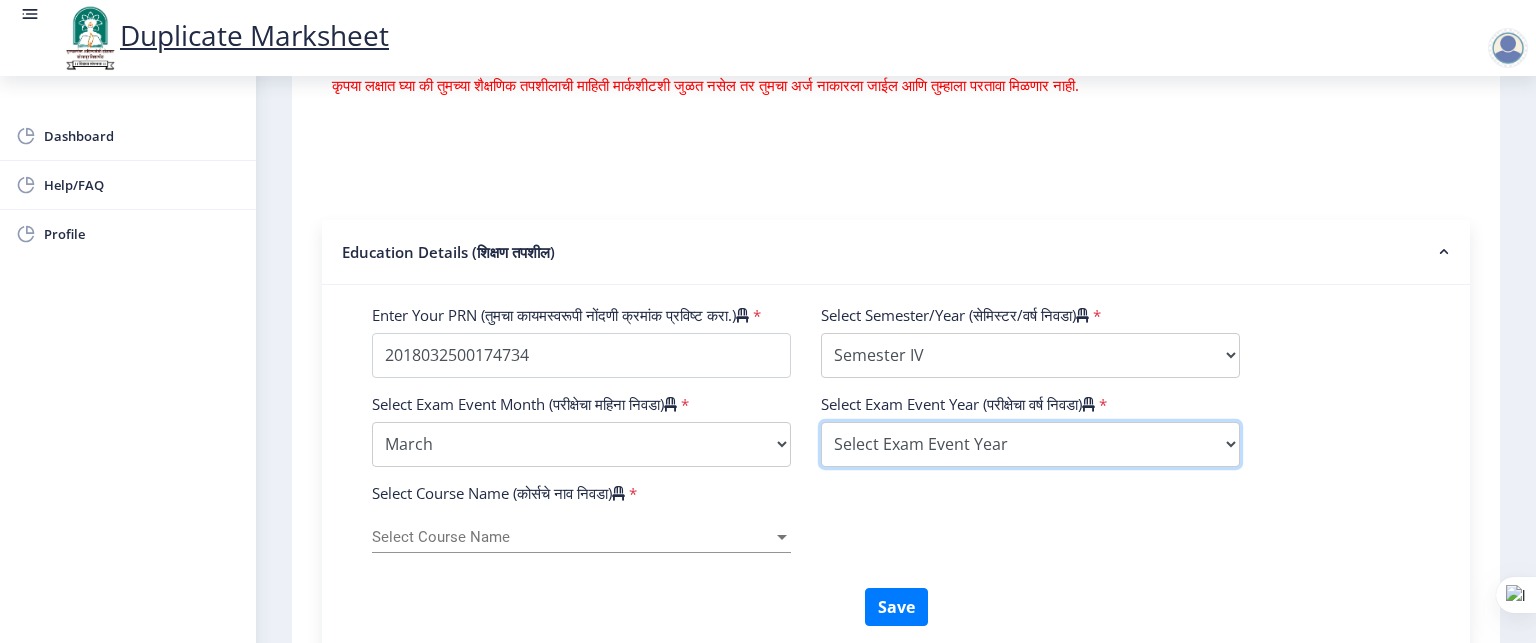 select on "2020" 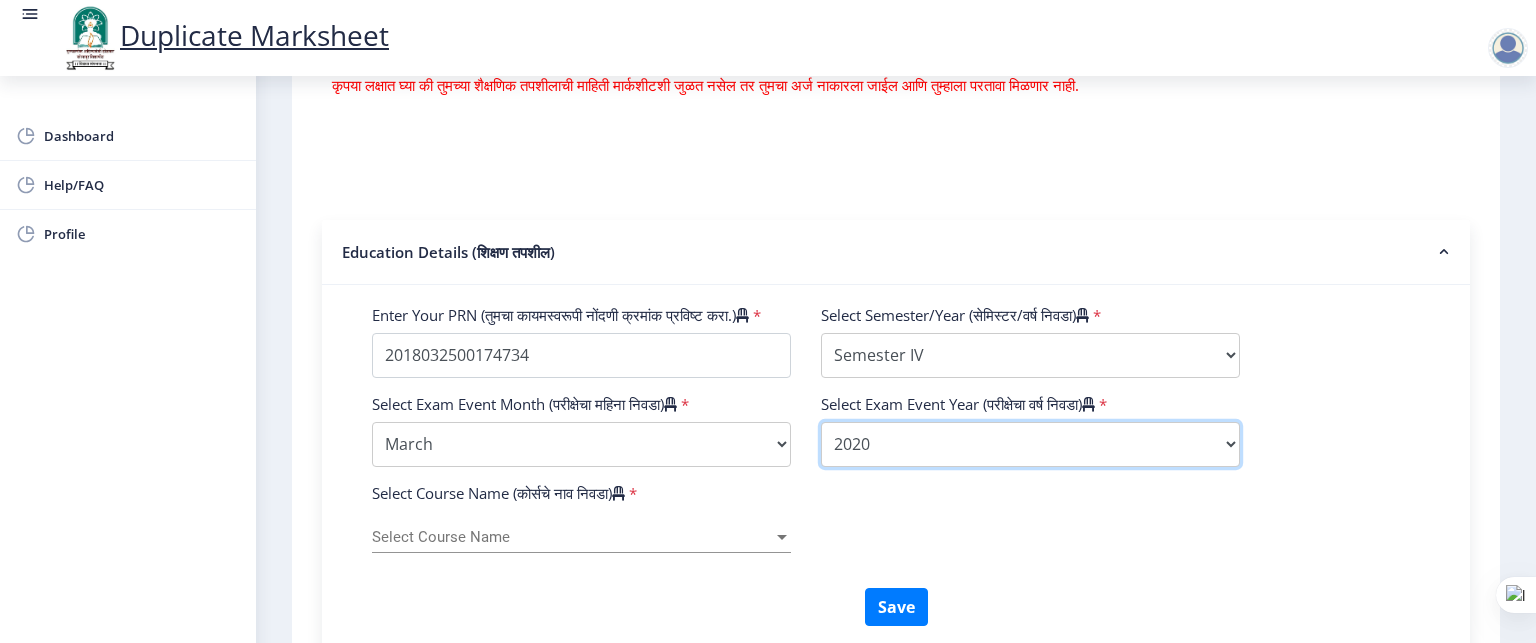 click on "Select Exam Event Year  2025   2024   2023   2022   2021   2020   2019   2018   2017   2016   2015   2014   2013   2012   2011   2010   2009   2008   2007   2006   2005   2004   2003   2002   2001   2000   1999   1998   1997   1996   1995   1994   1993   1992   1991   1990   1989   1988   1987   1986   1985   1984   1983   1982   1981   1980   1979   1978   1977   1976" at bounding box center (1030, 444) 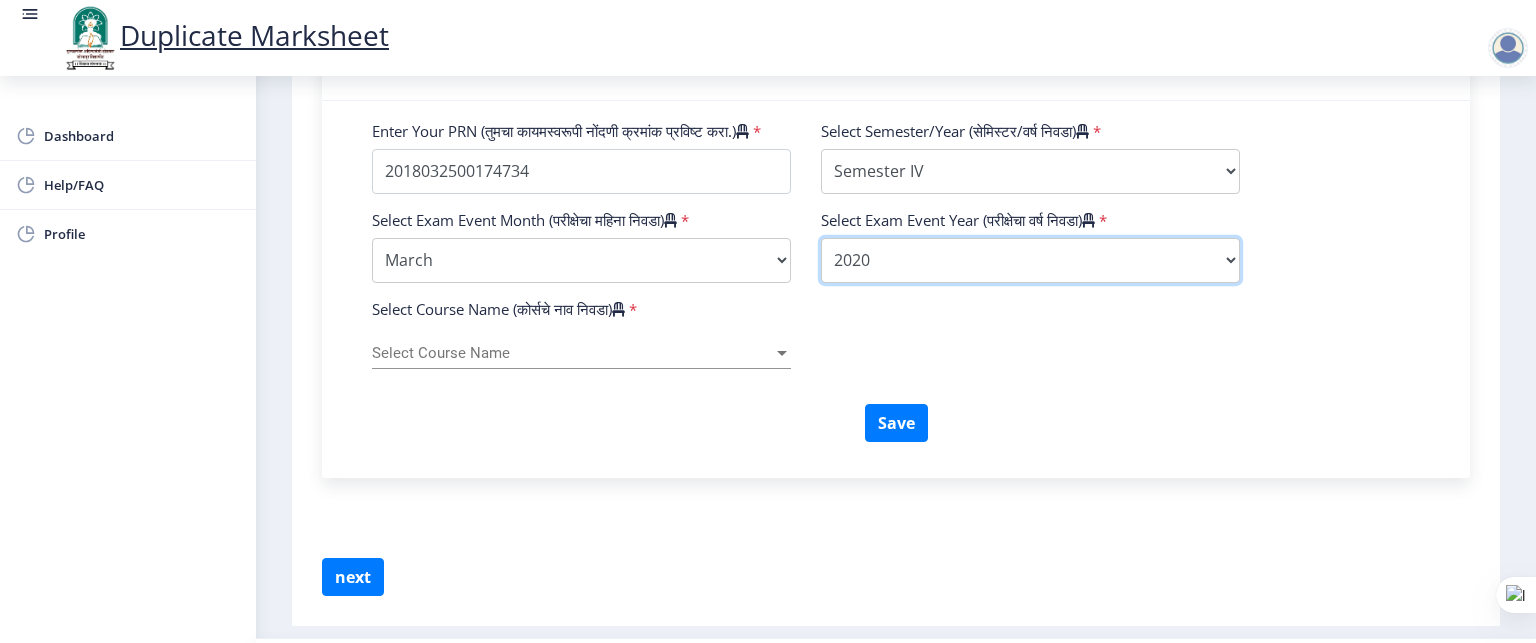 scroll, scrollTop: 660, scrollLeft: 0, axis: vertical 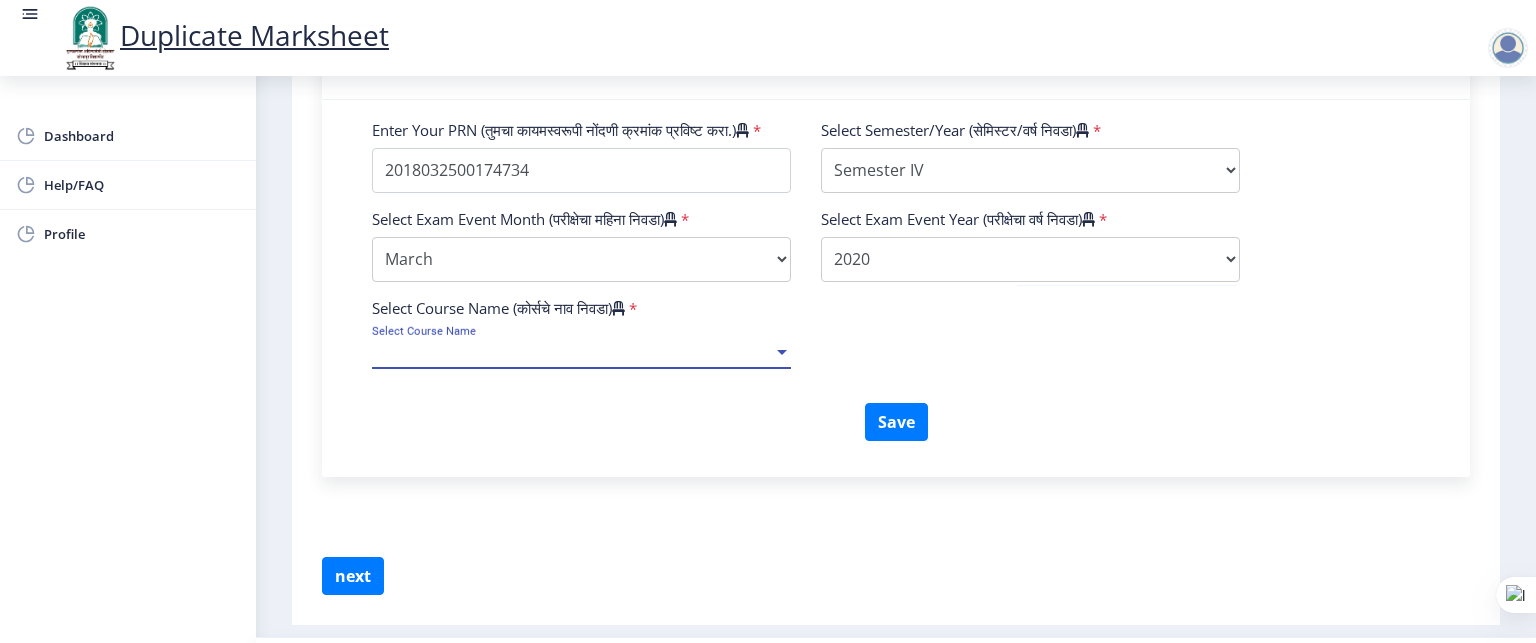 click on "Select Course Name" at bounding box center [572, 352] 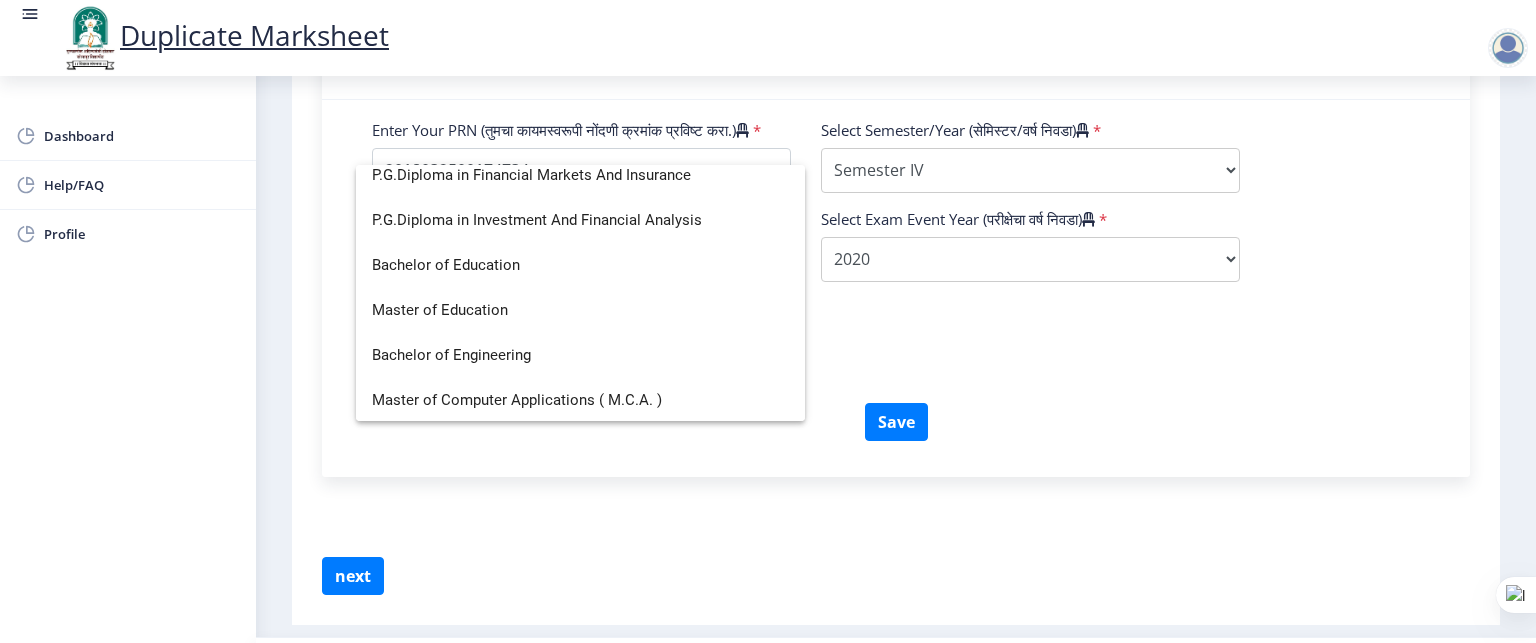 scroll, scrollTop: 0, scrollLeft: 0, axis: both 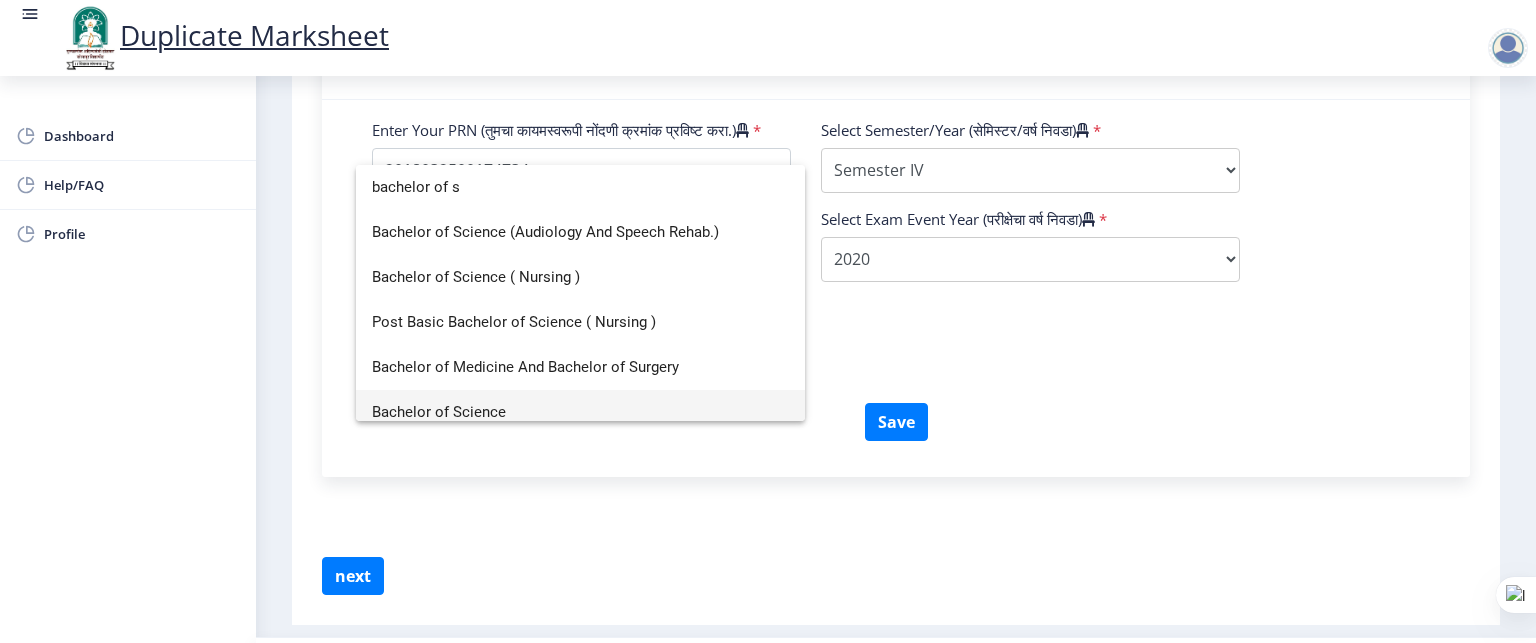 type on "bachelor of s" 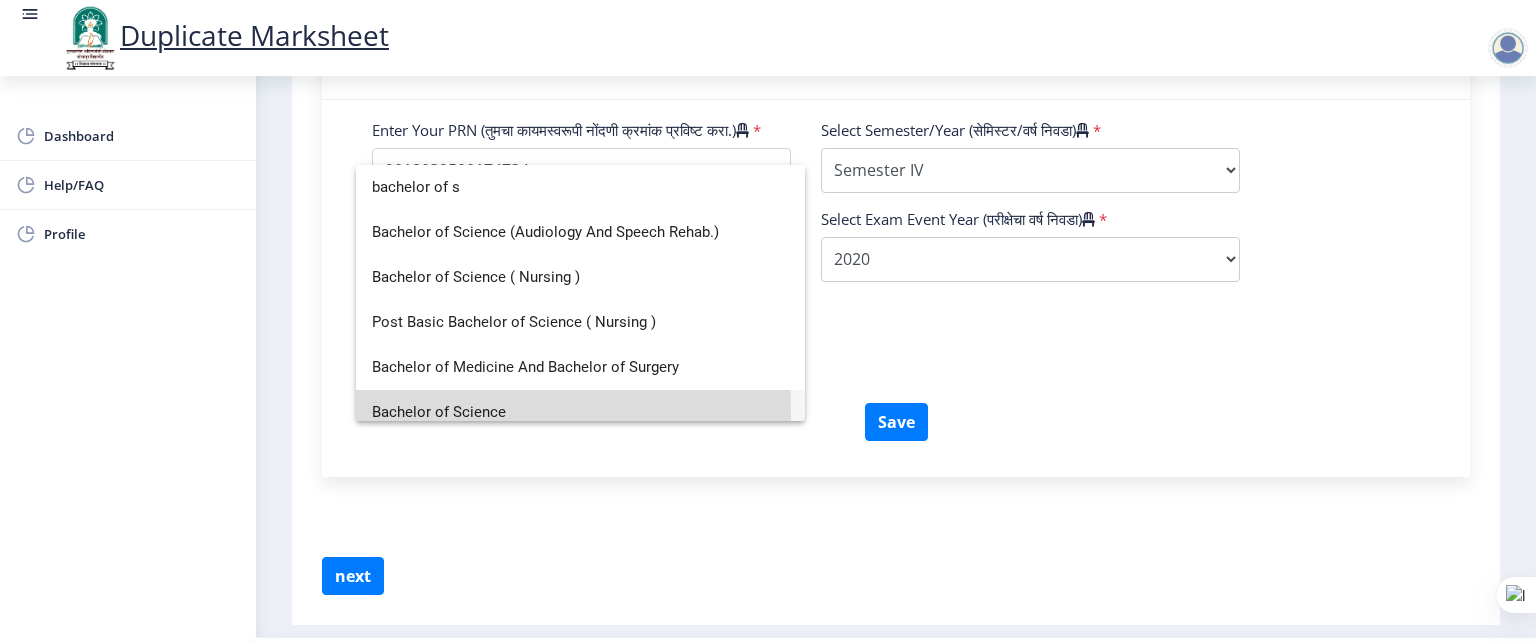 click on "Bachelor of Science" at bounding box center [580, 412] 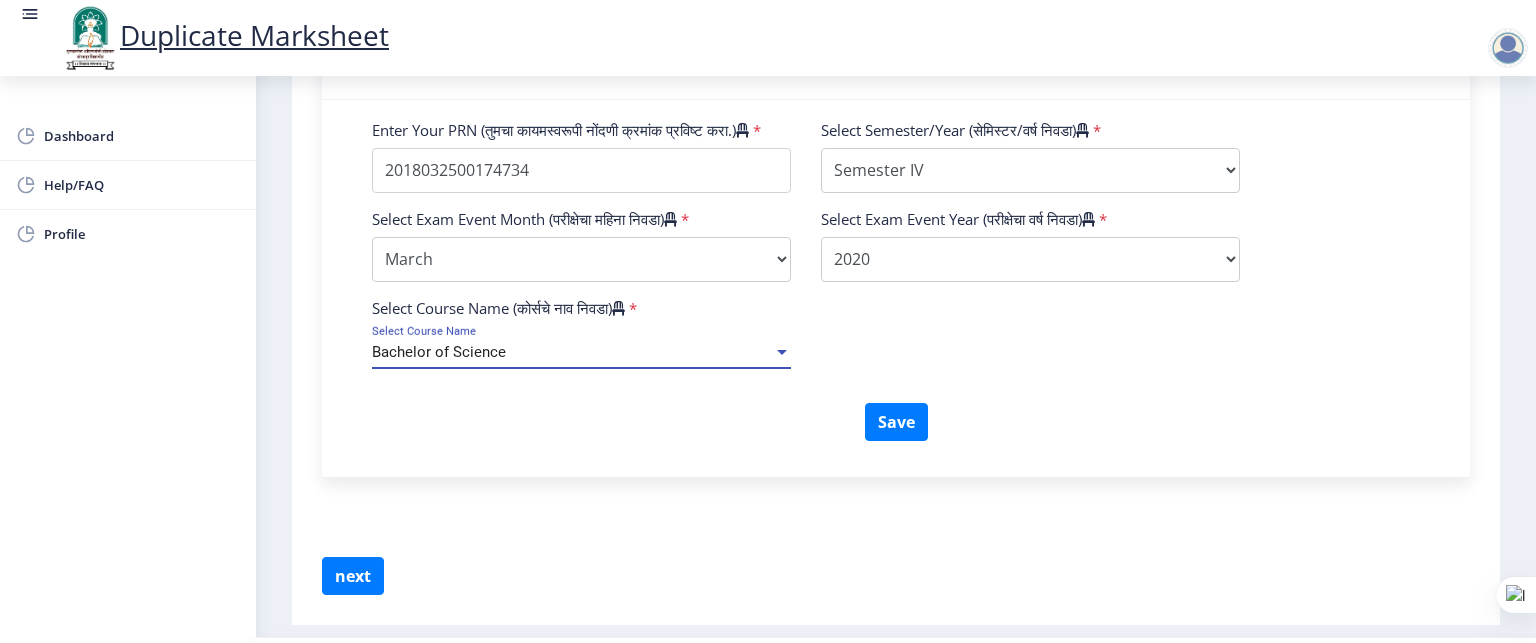 scroll, scrollTop: 14, scrollLeft: 0, axis: vertical 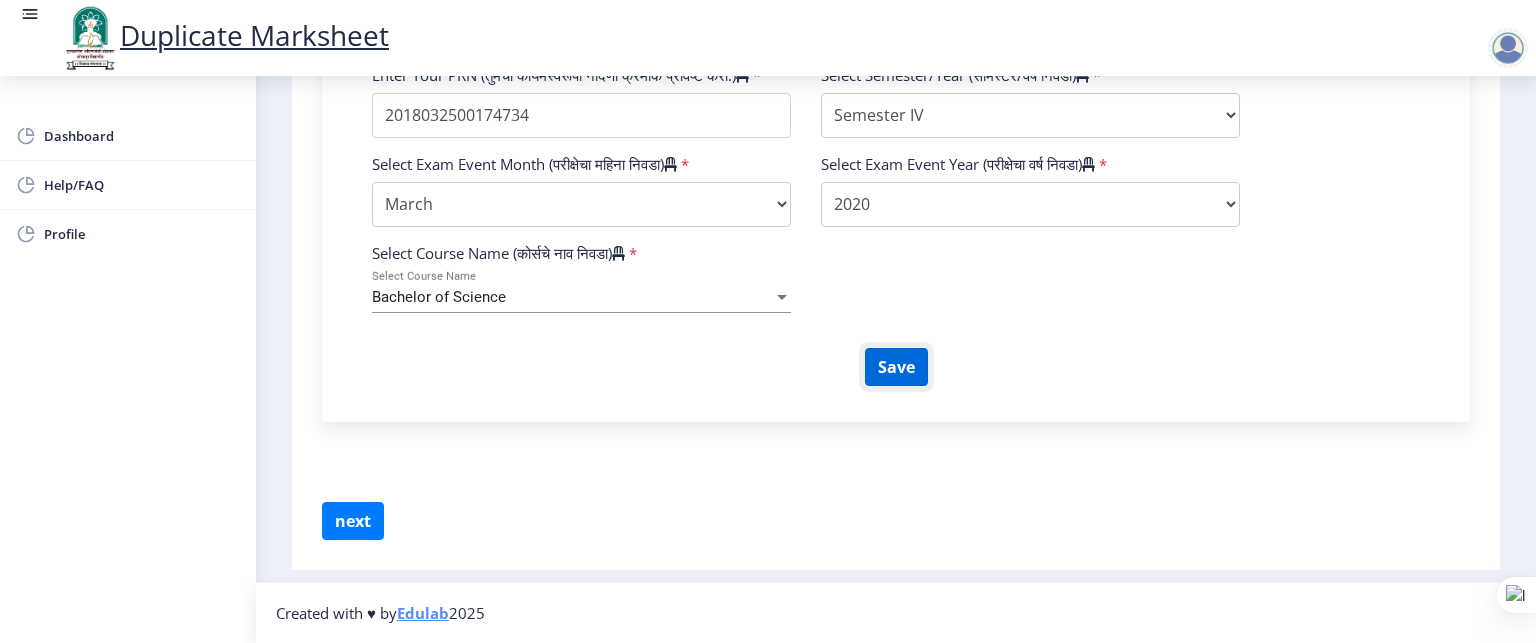 click on "Save" 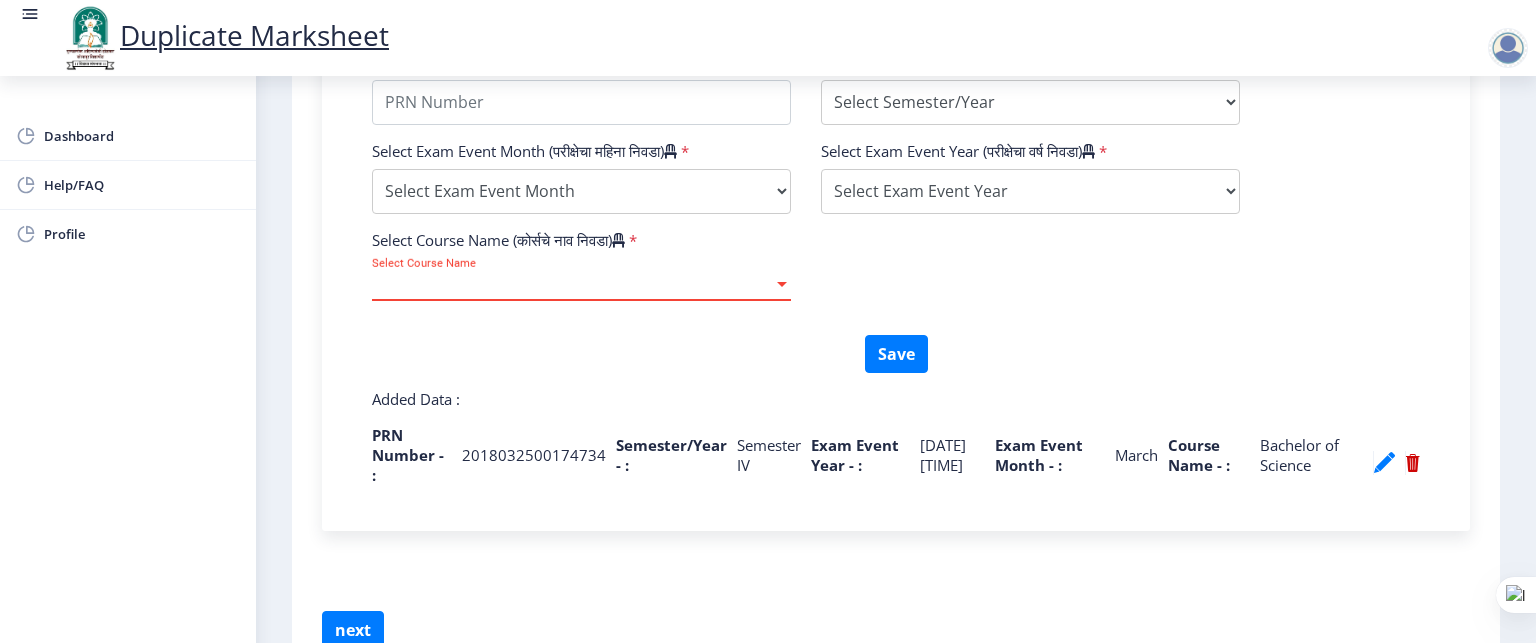 click on "Select Course Name" at bounding box center [572, 284] 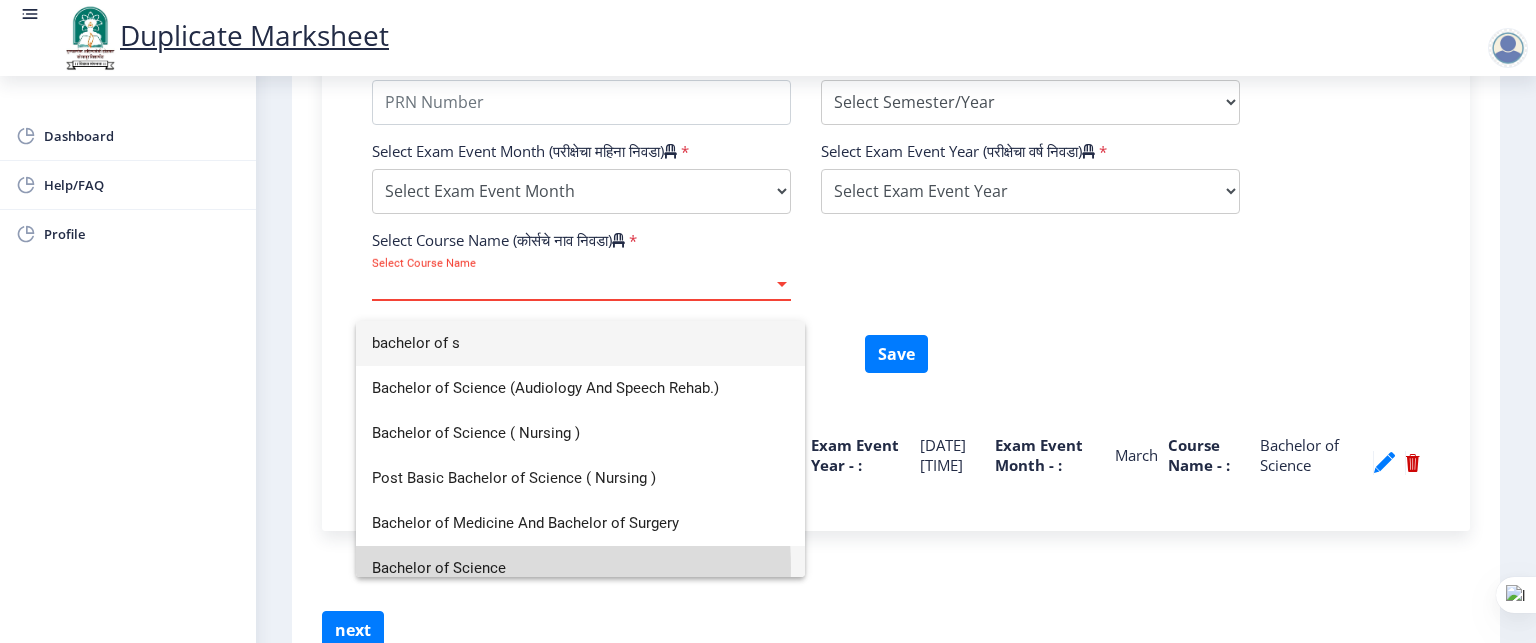 click on "Bachelor of Science" at bounding box center (580, 568) 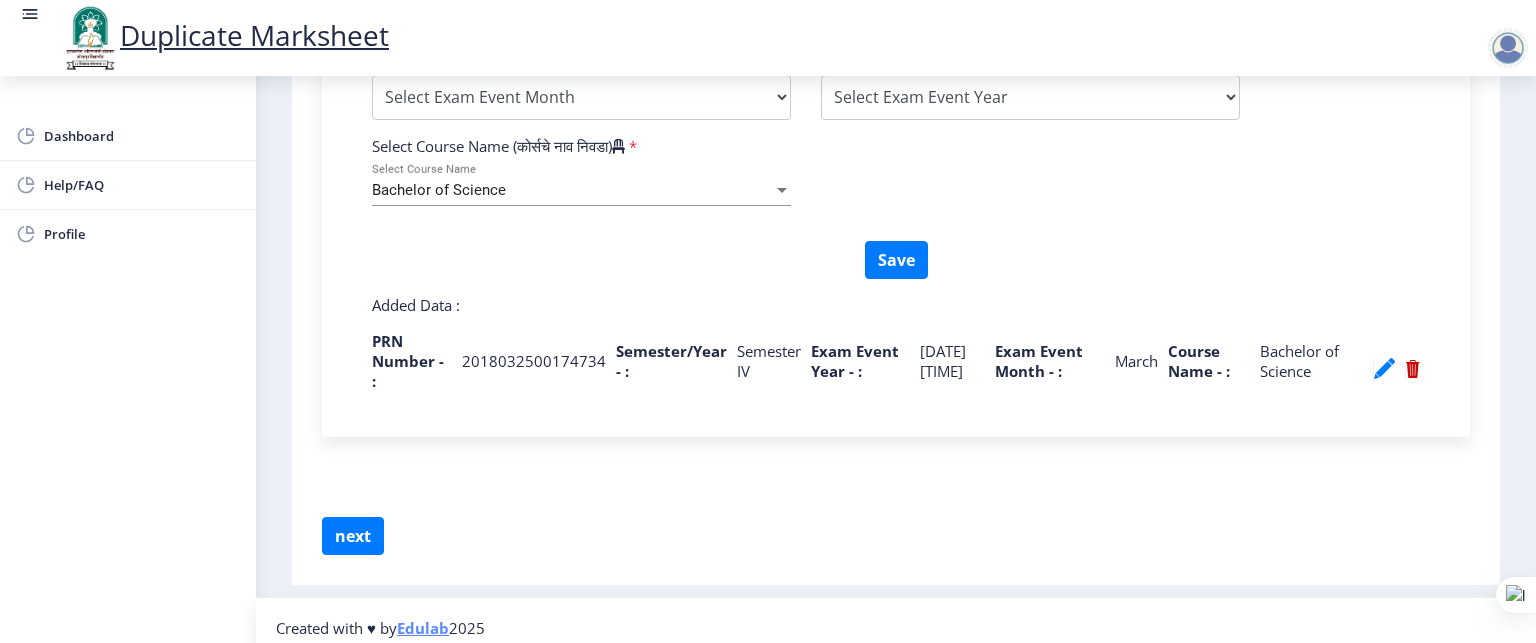 scroll, scrollTop: 823, scrollLeft: 0, axis: vertical 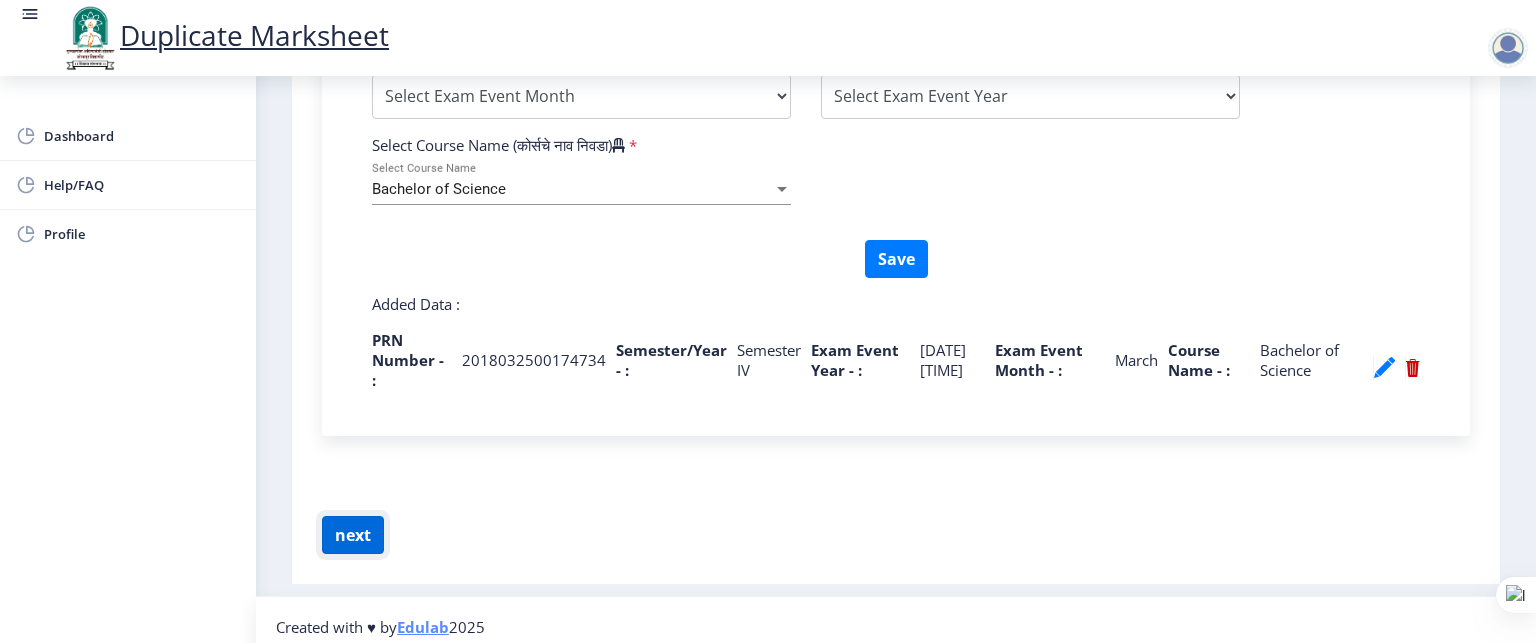 click on "next" 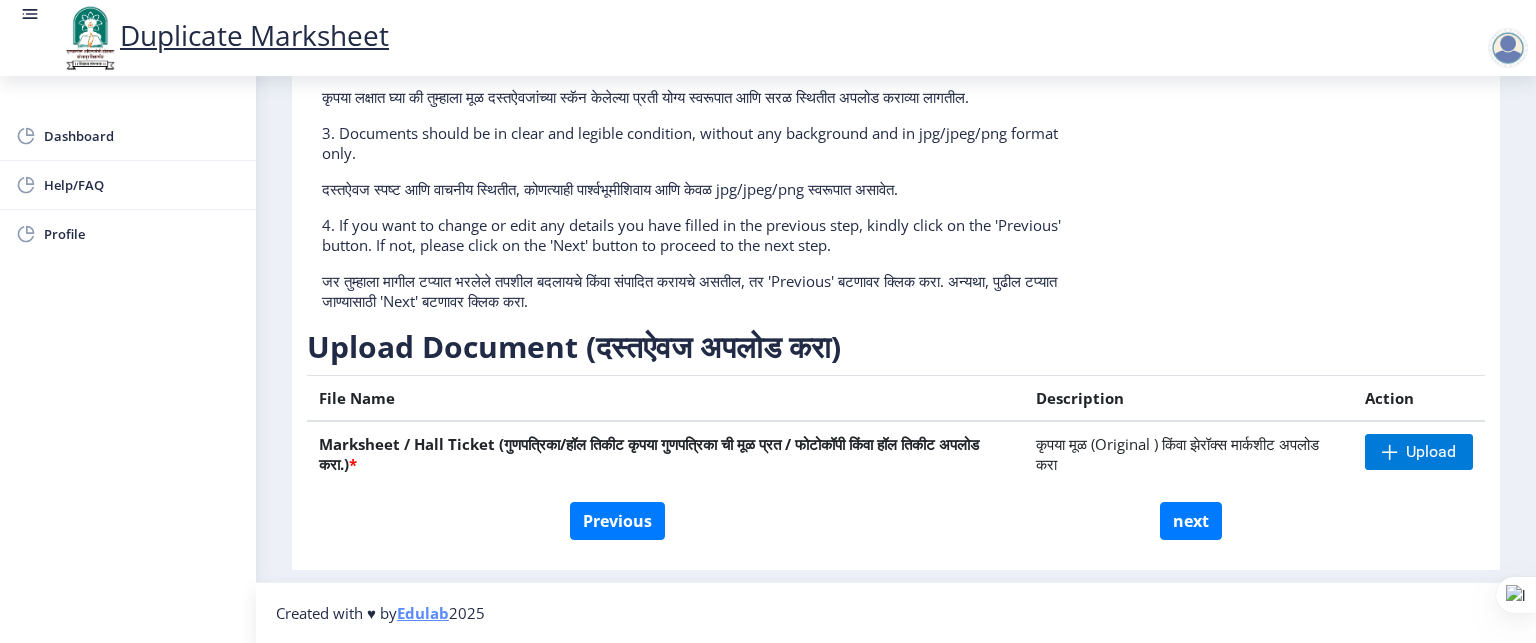 scroll, scrollTop: 365, scrollLeft: 0, axis: vertical 